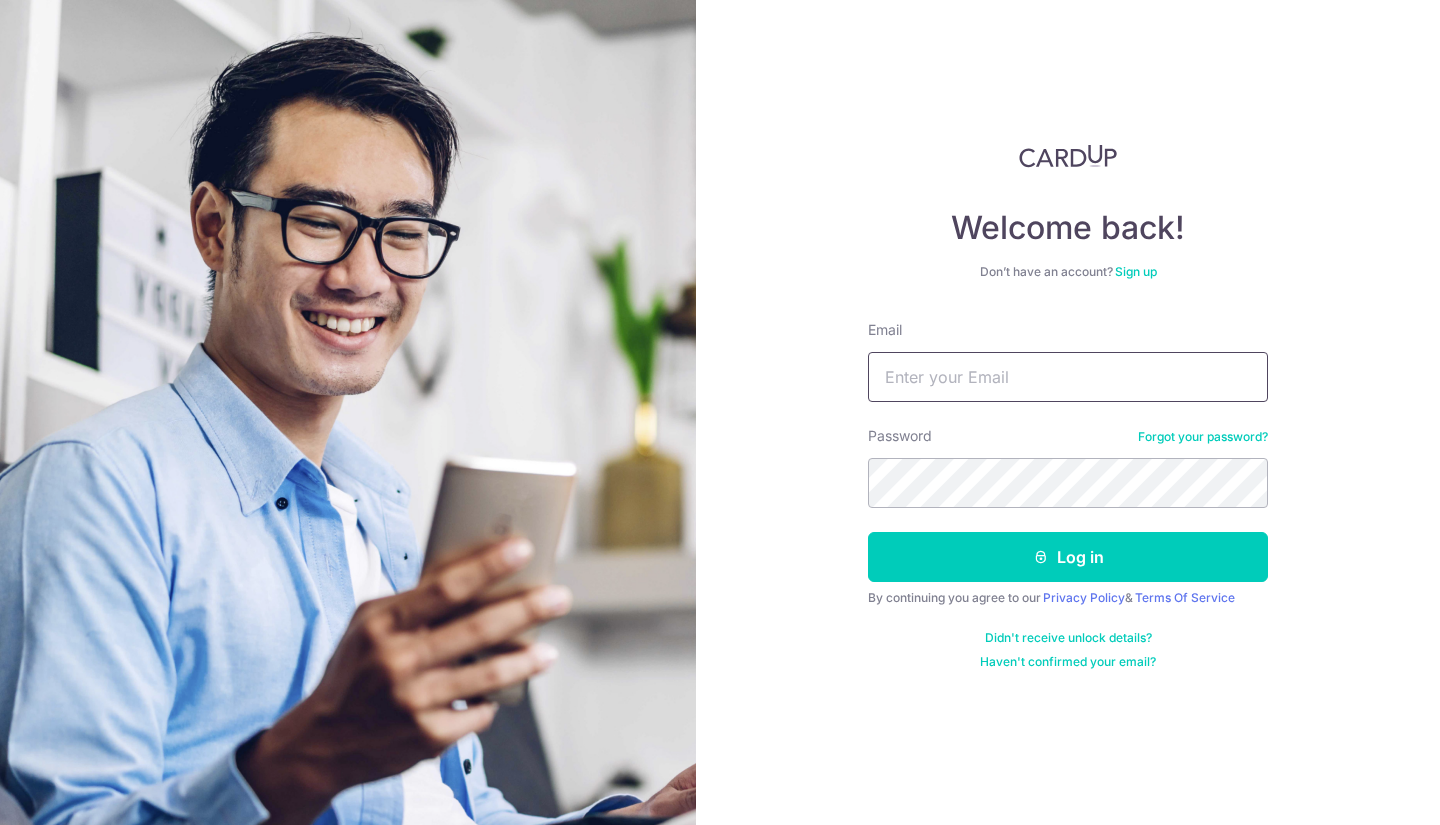 scroll, scrollTop: 0, scrollLeft: 0, axis: both 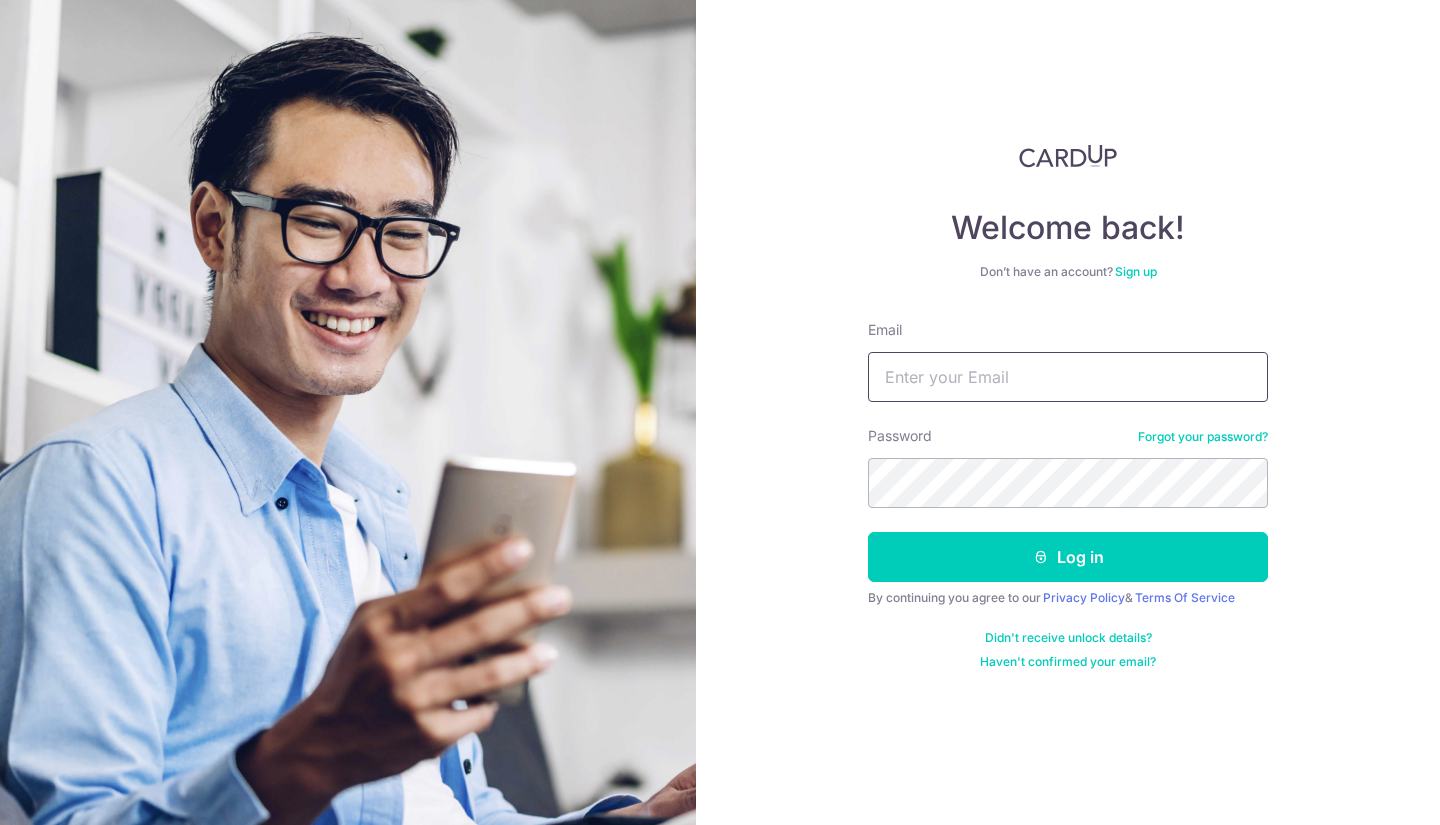 type on "zachary@lfb.sg" 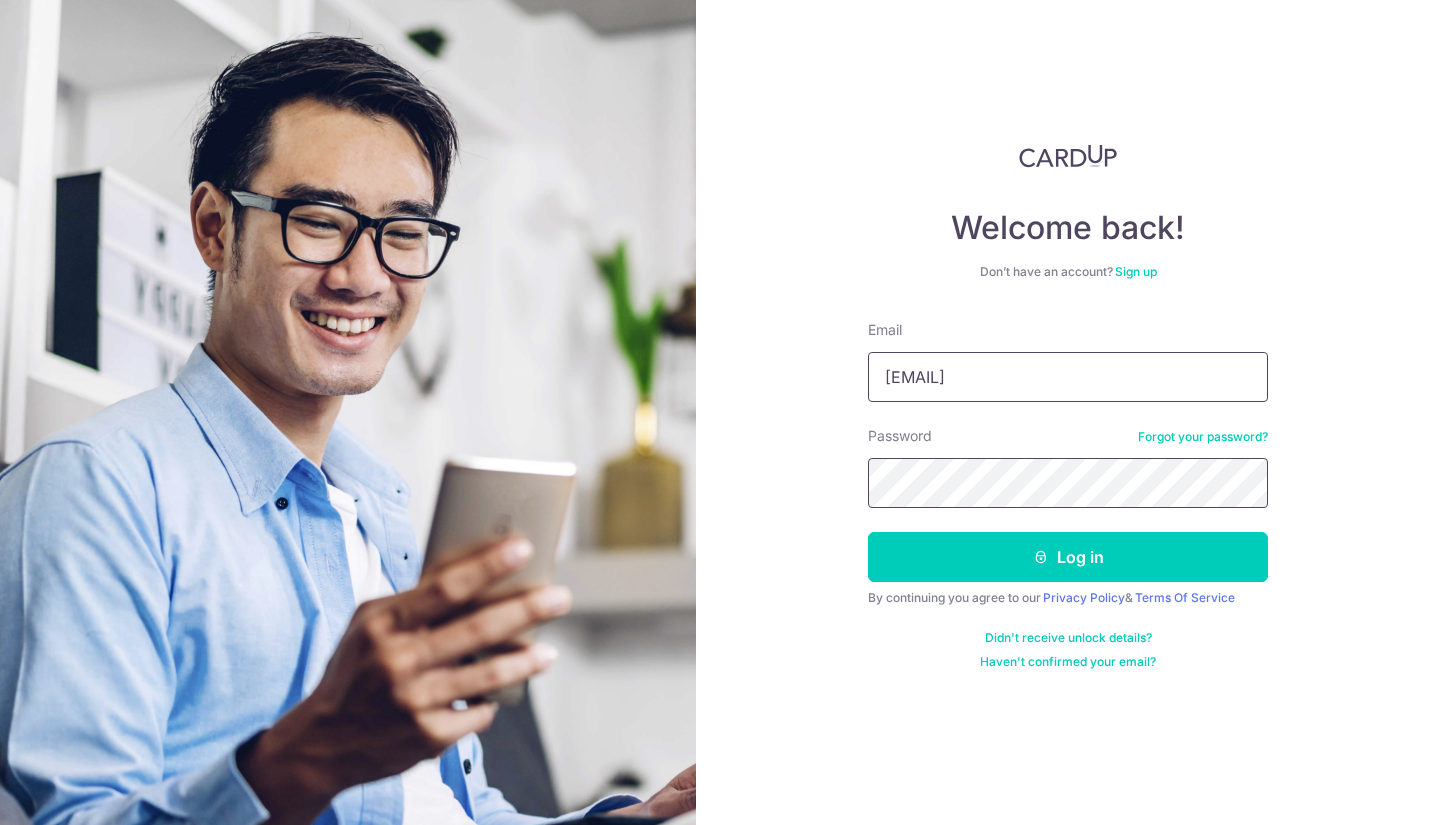 click on "Log in" at bounding box center [1068, 557] 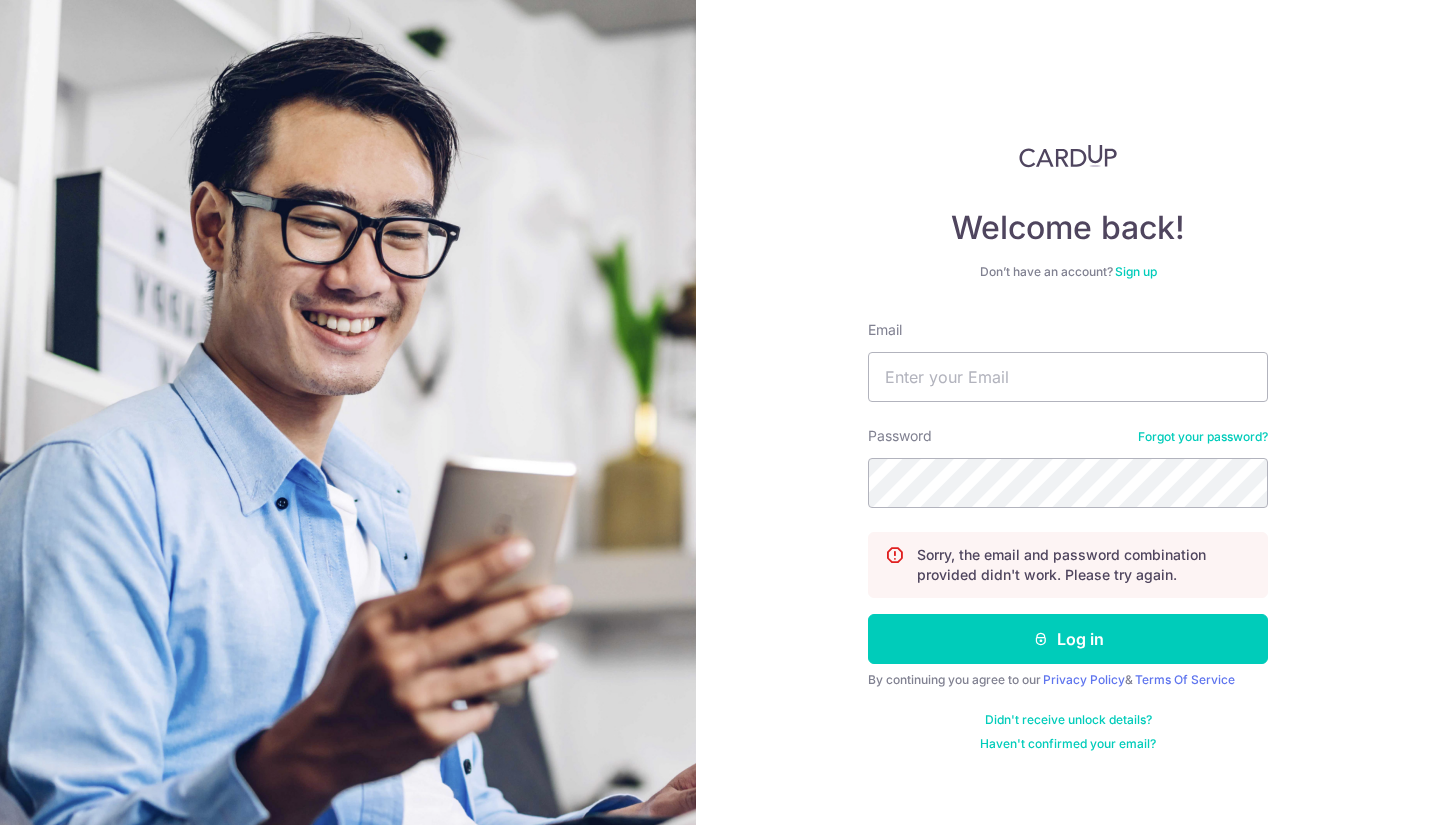 scroll, scrollTop: 0, scrollLeft: 0, axis: both 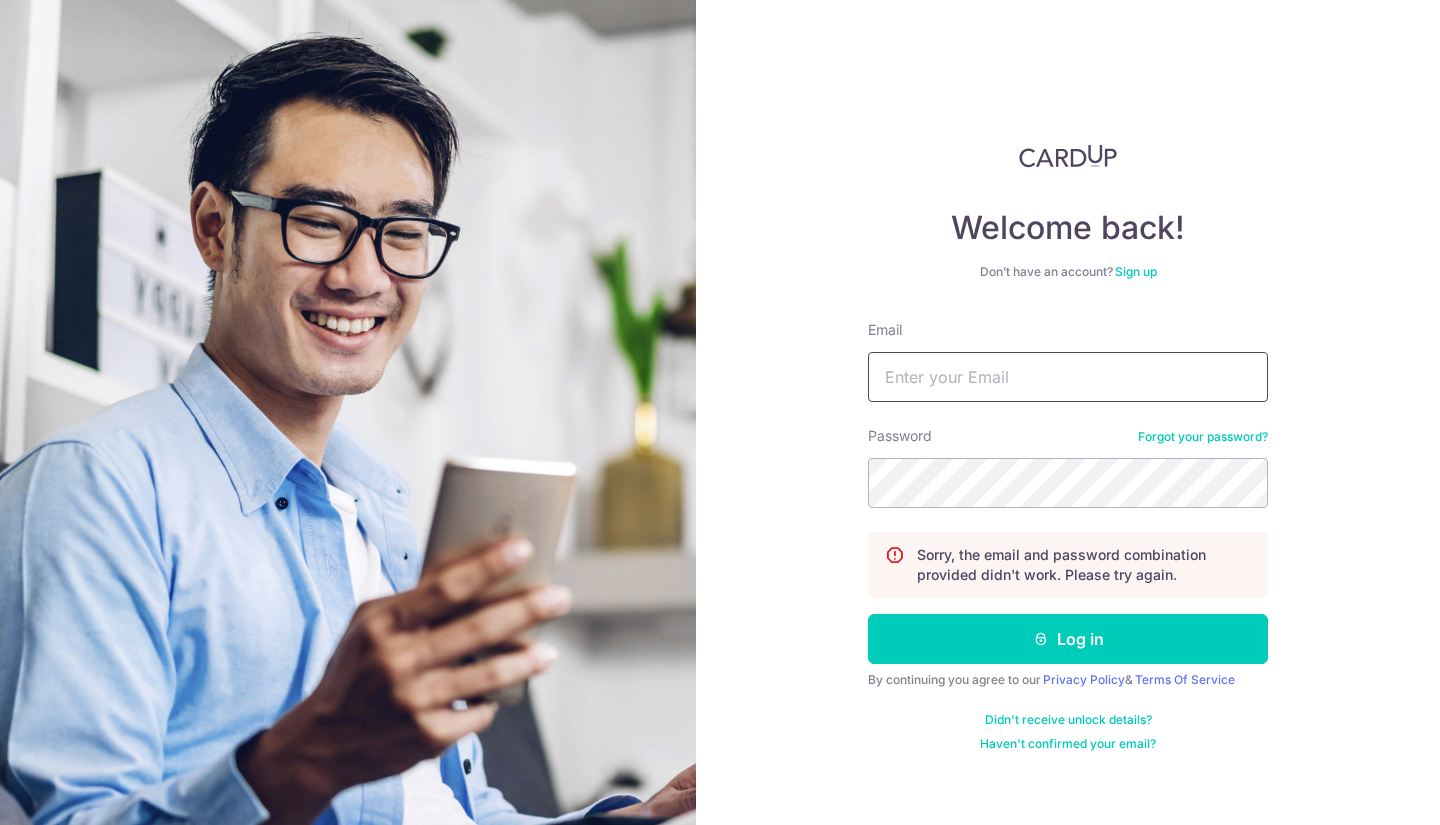 click on "Email" at bounding box center (1068, 377) 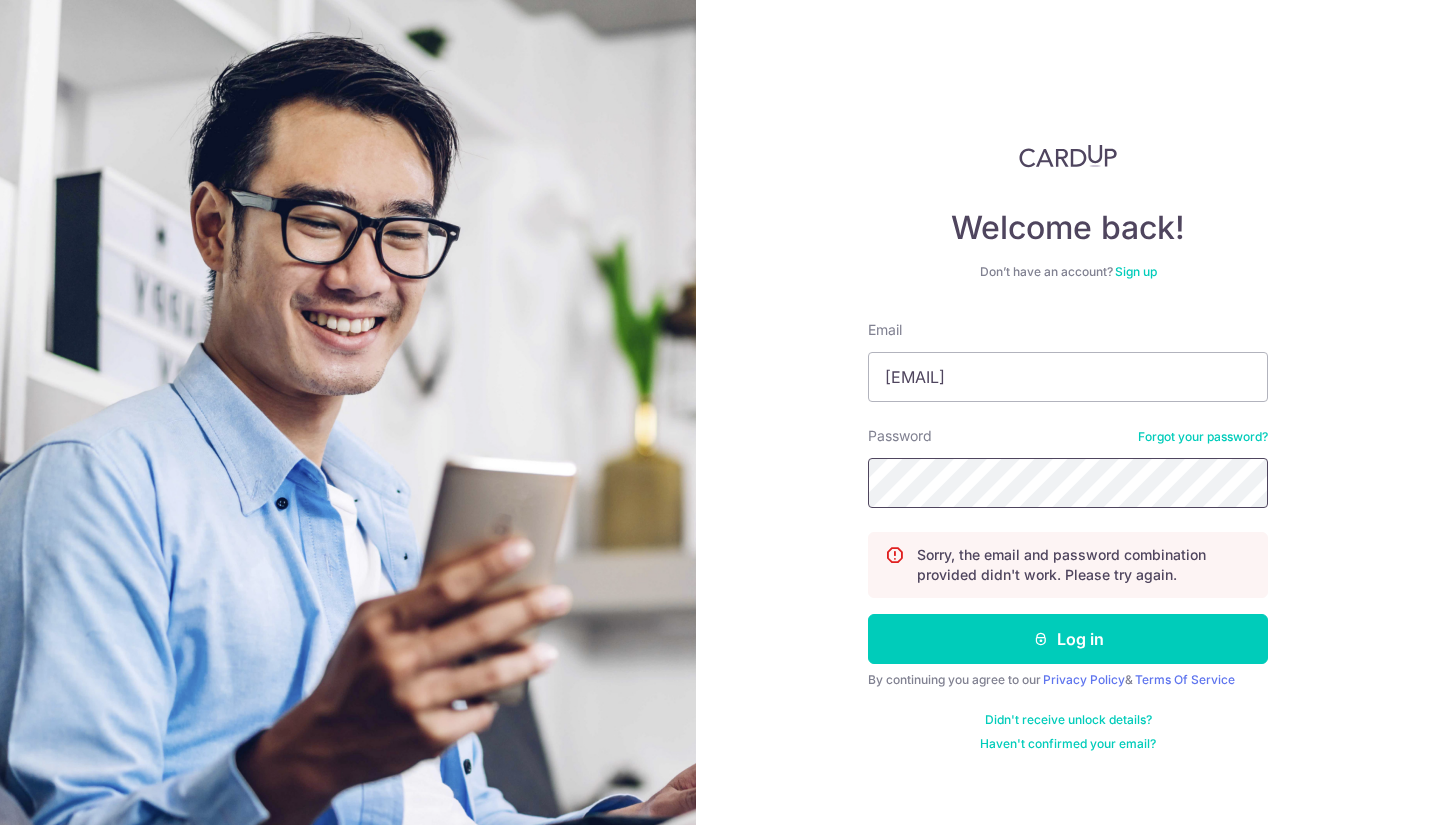 click on "Log in" at bounding box center [1068, 639] 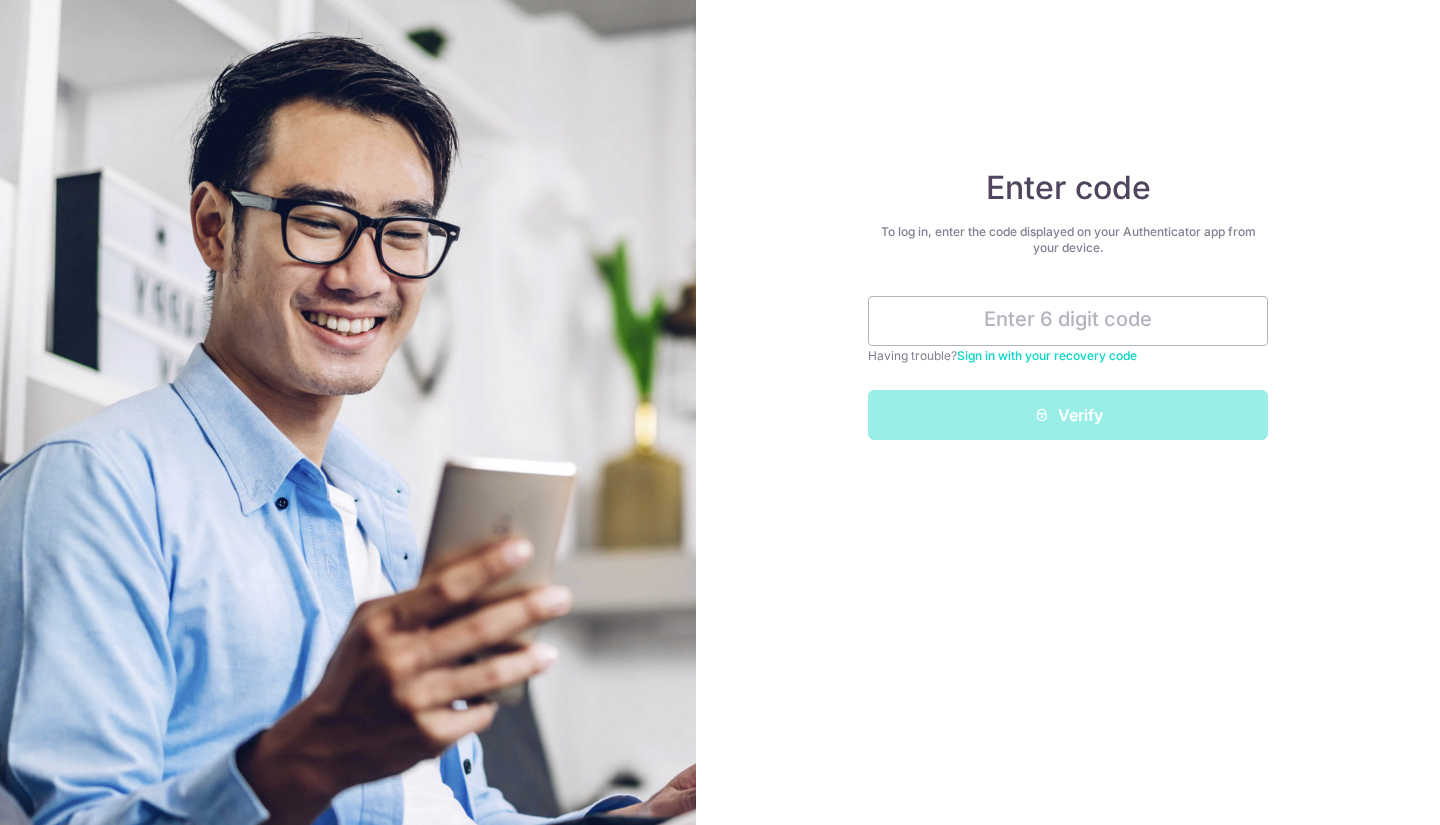 scroll, scrollTop: 0, scrollLeft: 0, axis: both 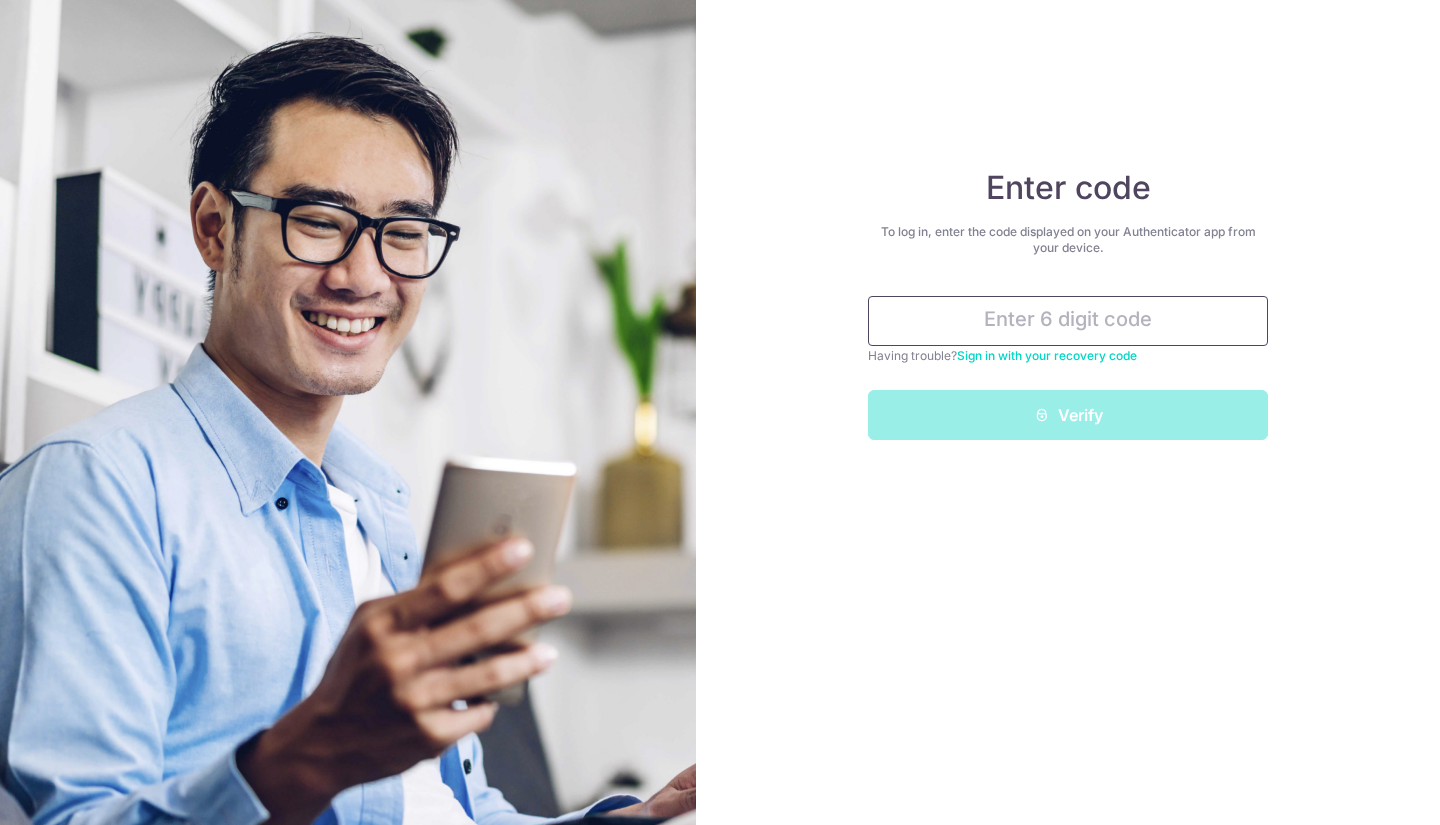 click at bounding box center [1068, 321] 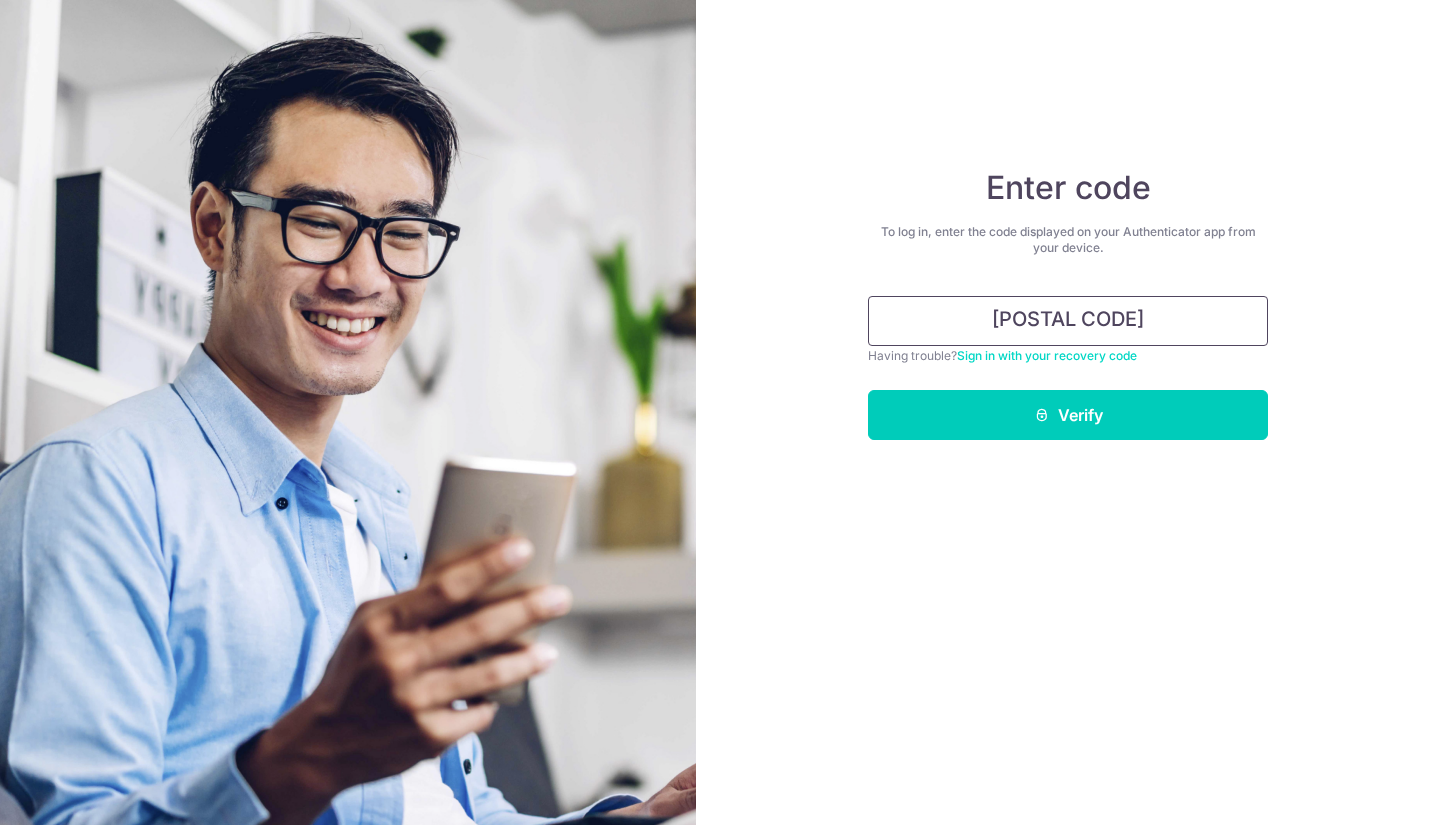 type on "[POSTAL CODE]" 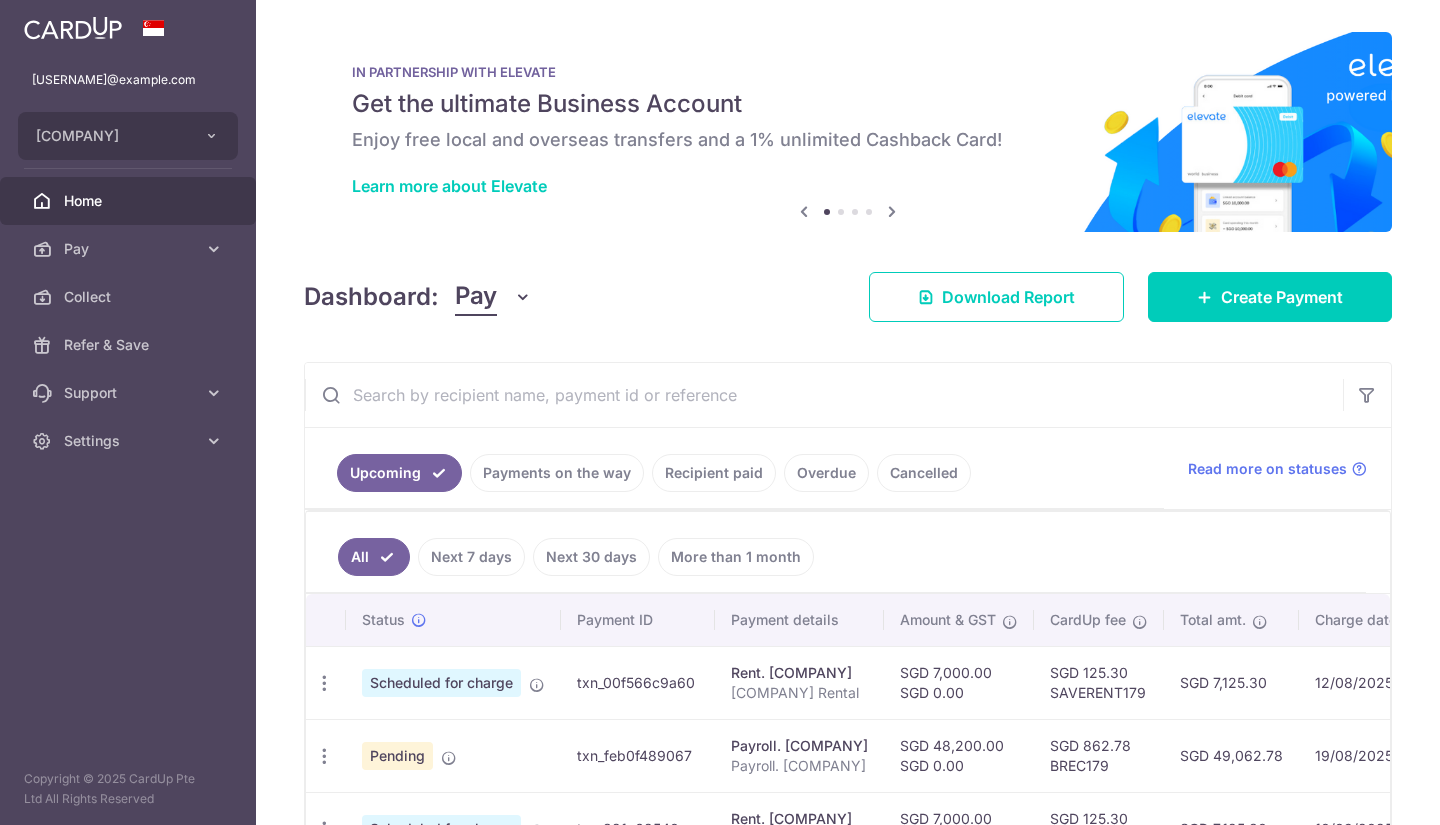 scroll, scrollTop: 0, scrollLeft: 0, axis: both 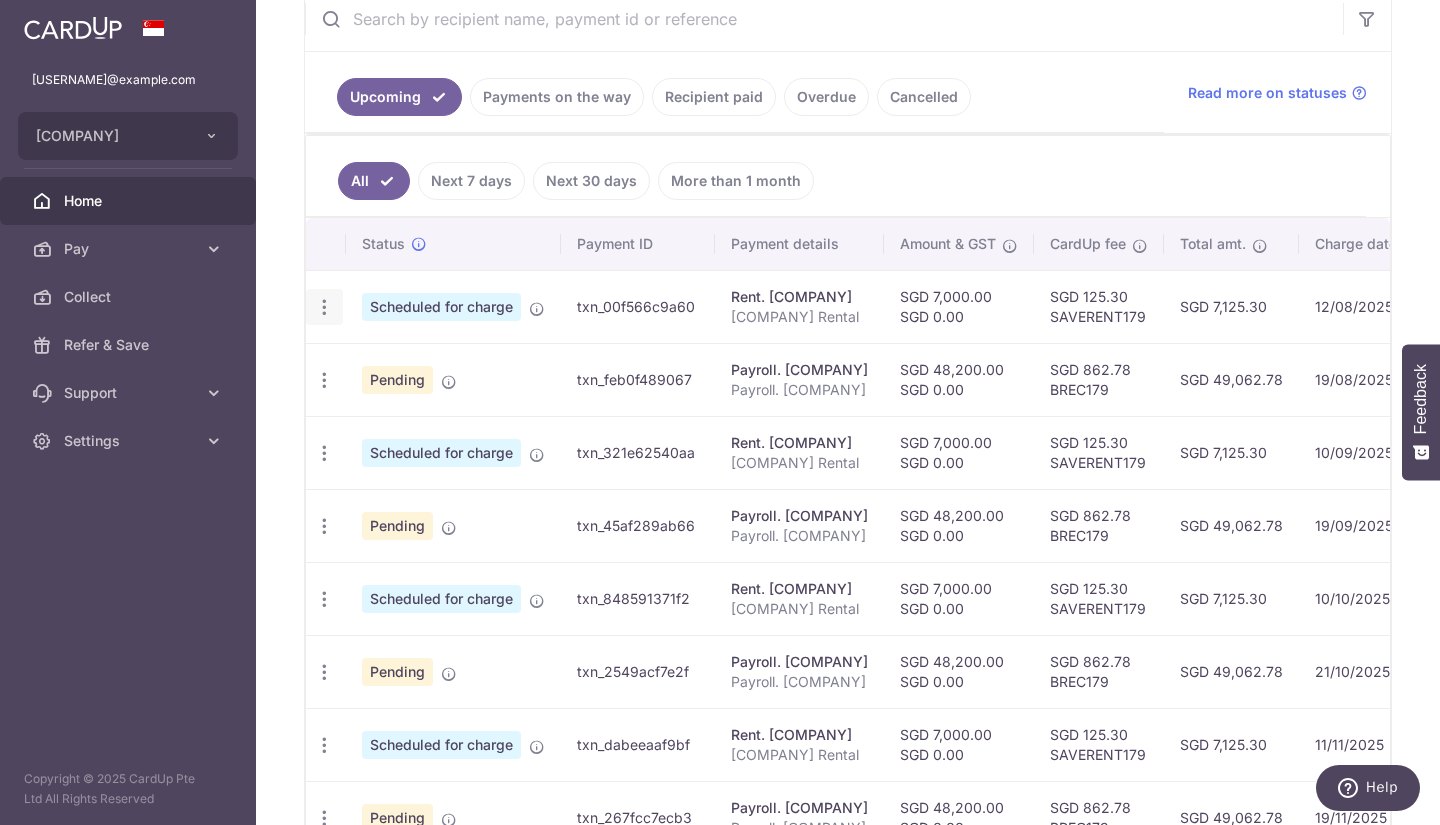 click at bounding box center [324, 307] 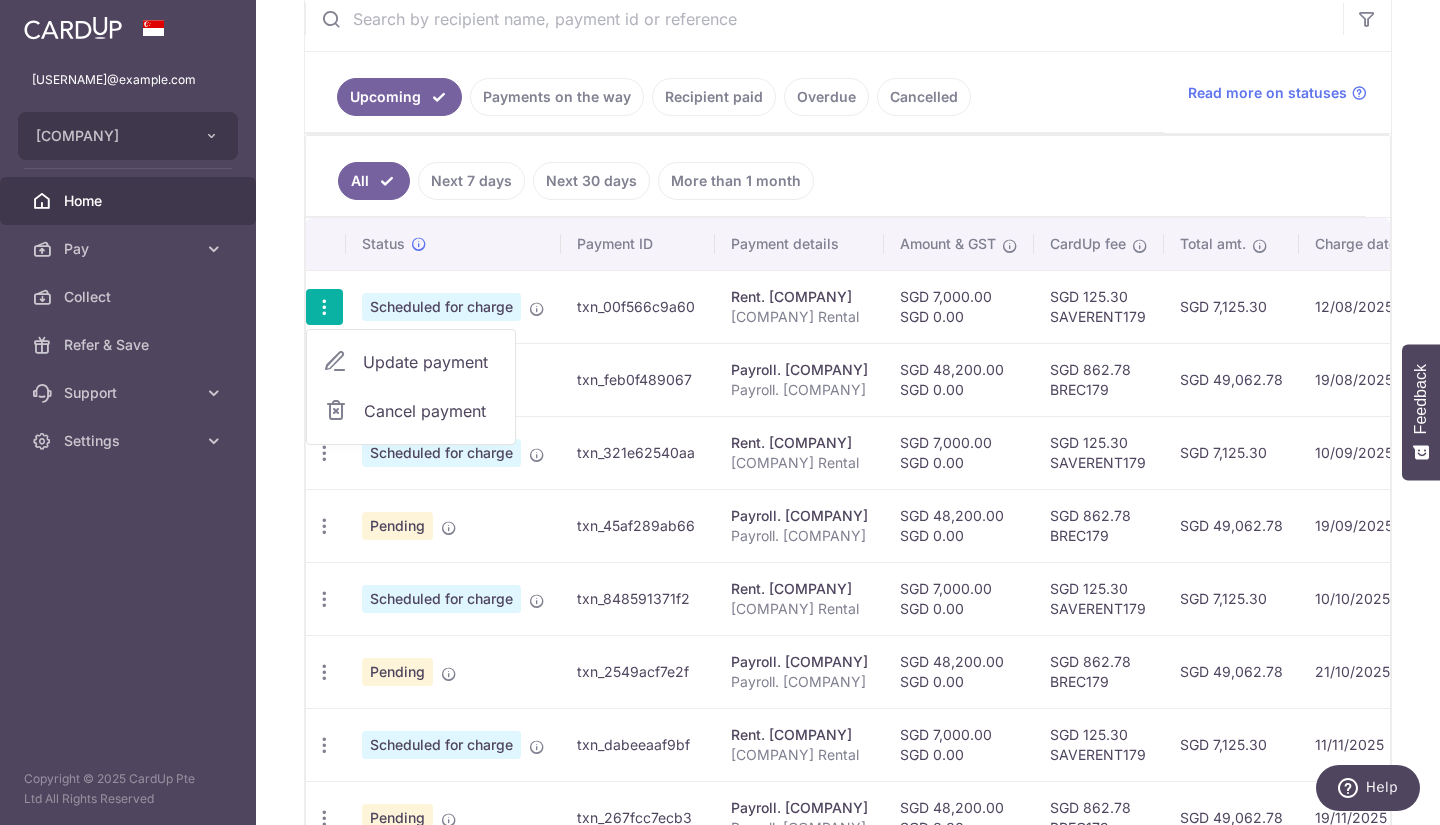 click on "Cancel payment" at bounding box center [411, 411] 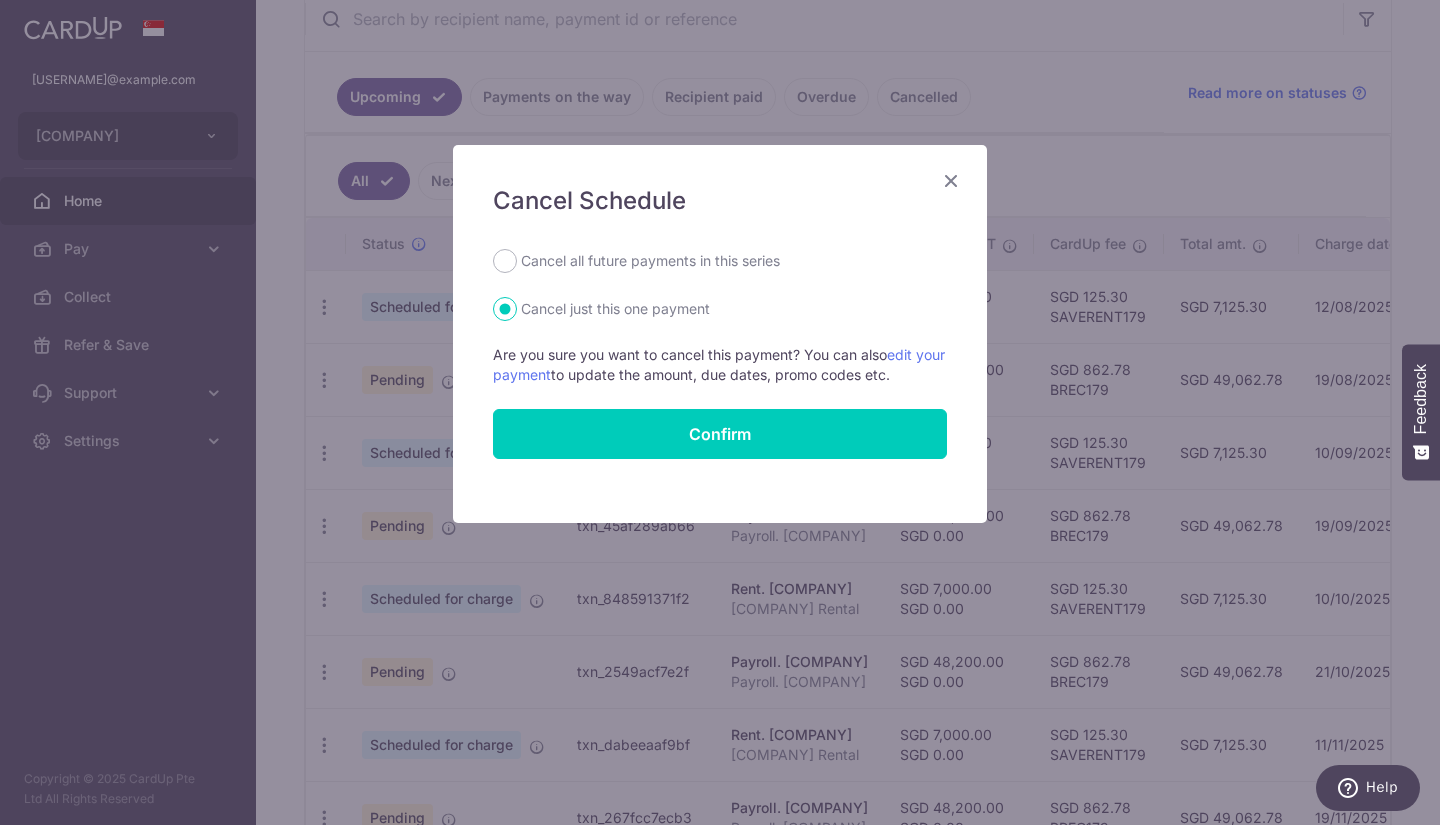 click on "Cancel all future payments in this series" at bounding box center [650, 261] 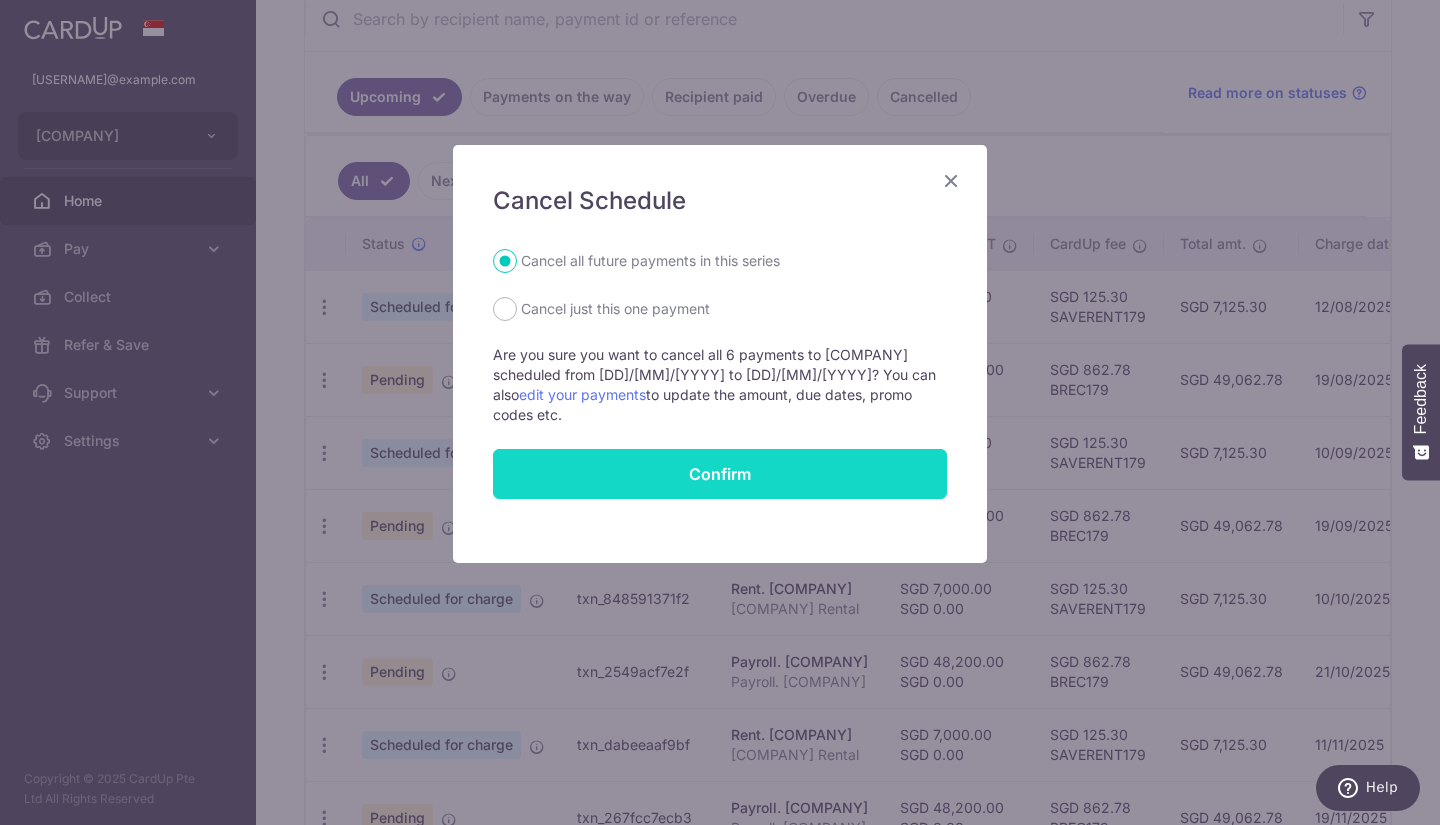 click on "Confirm" at bounding box center (720, 474) 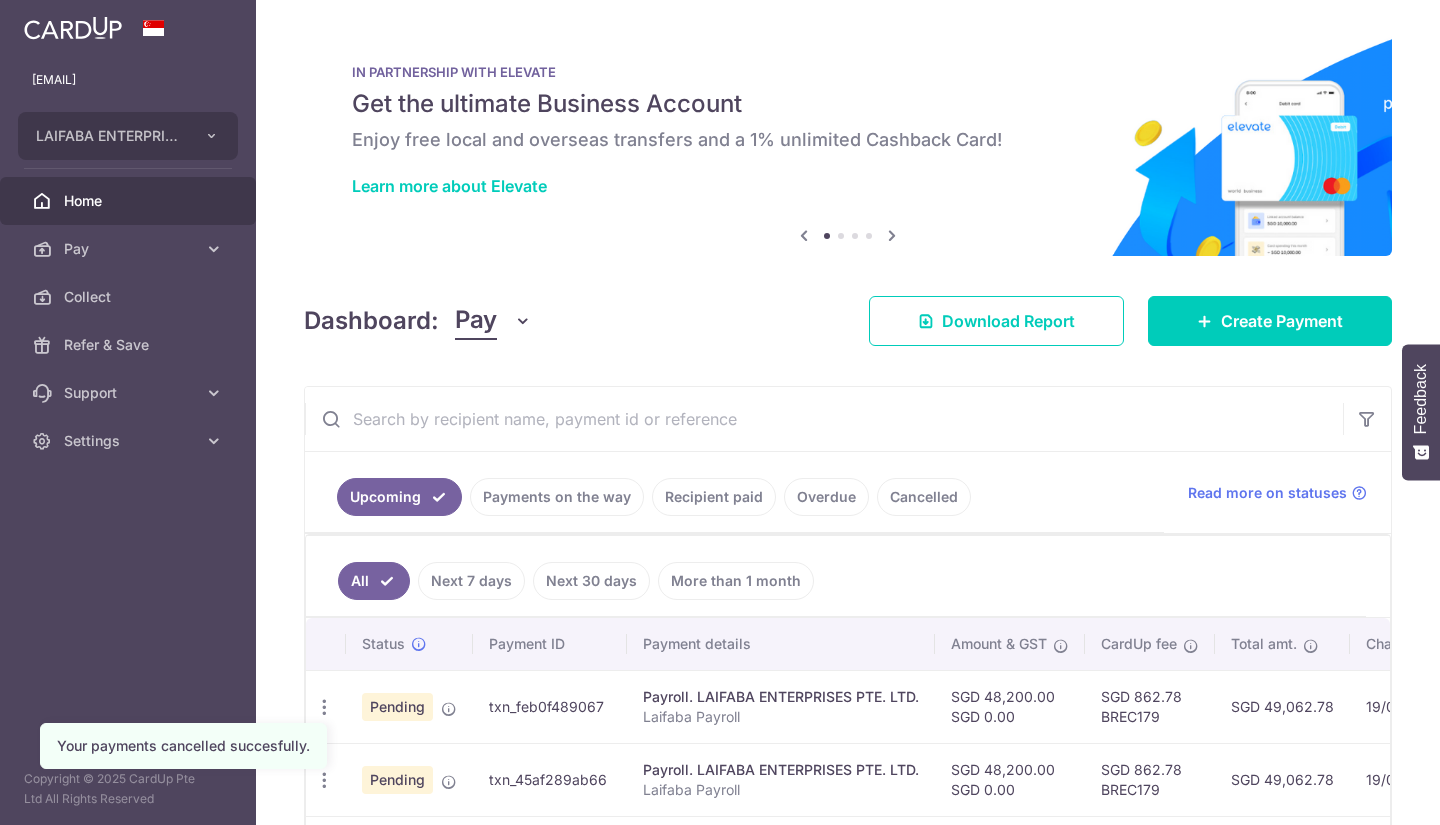 scroll, scrollTop: 0, scrollLeft: 0, axis: both 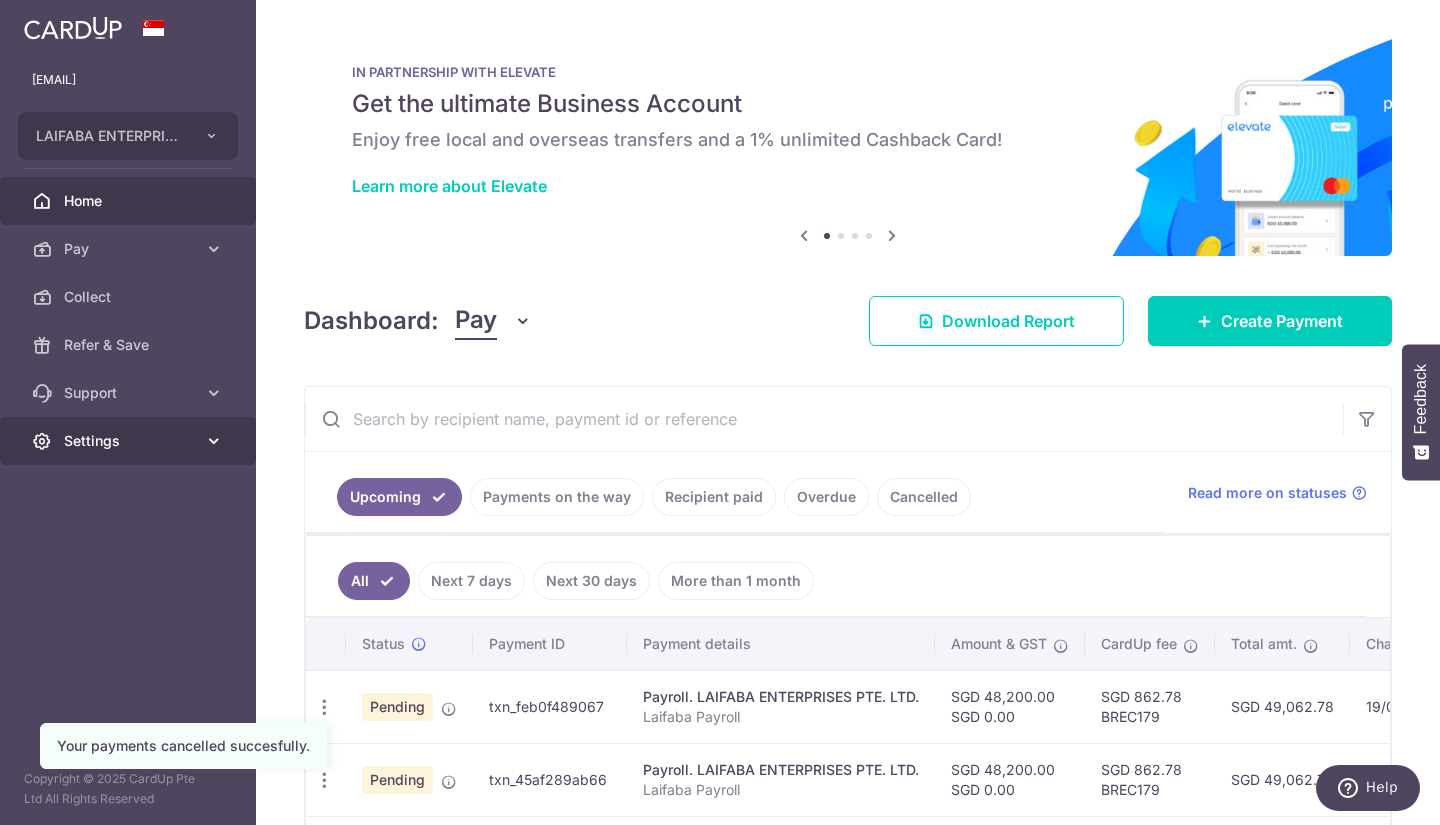 click on "Settings" at bounding box center (128, 441) 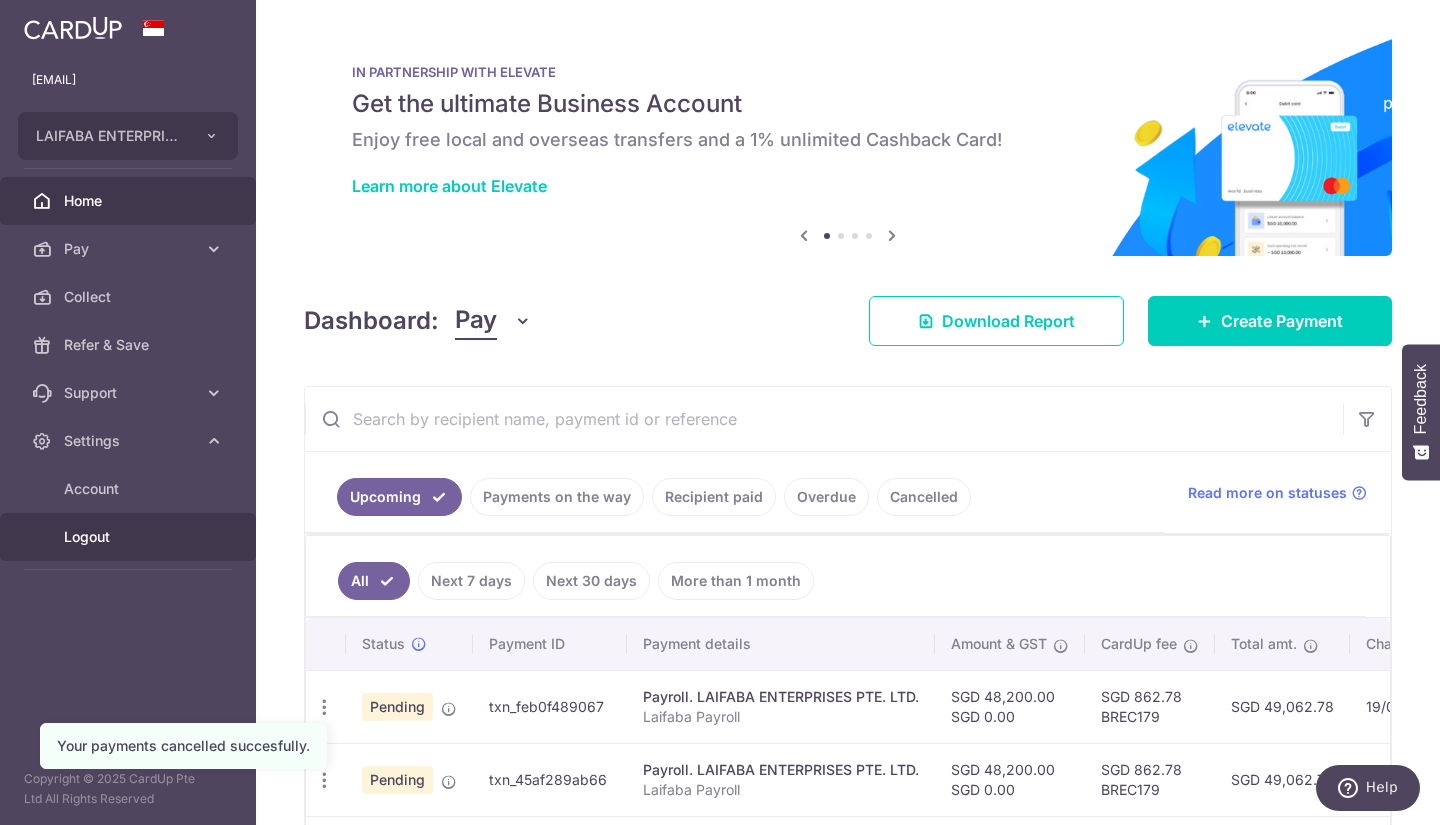 click on "Logout" at bounding box center (128, 537) 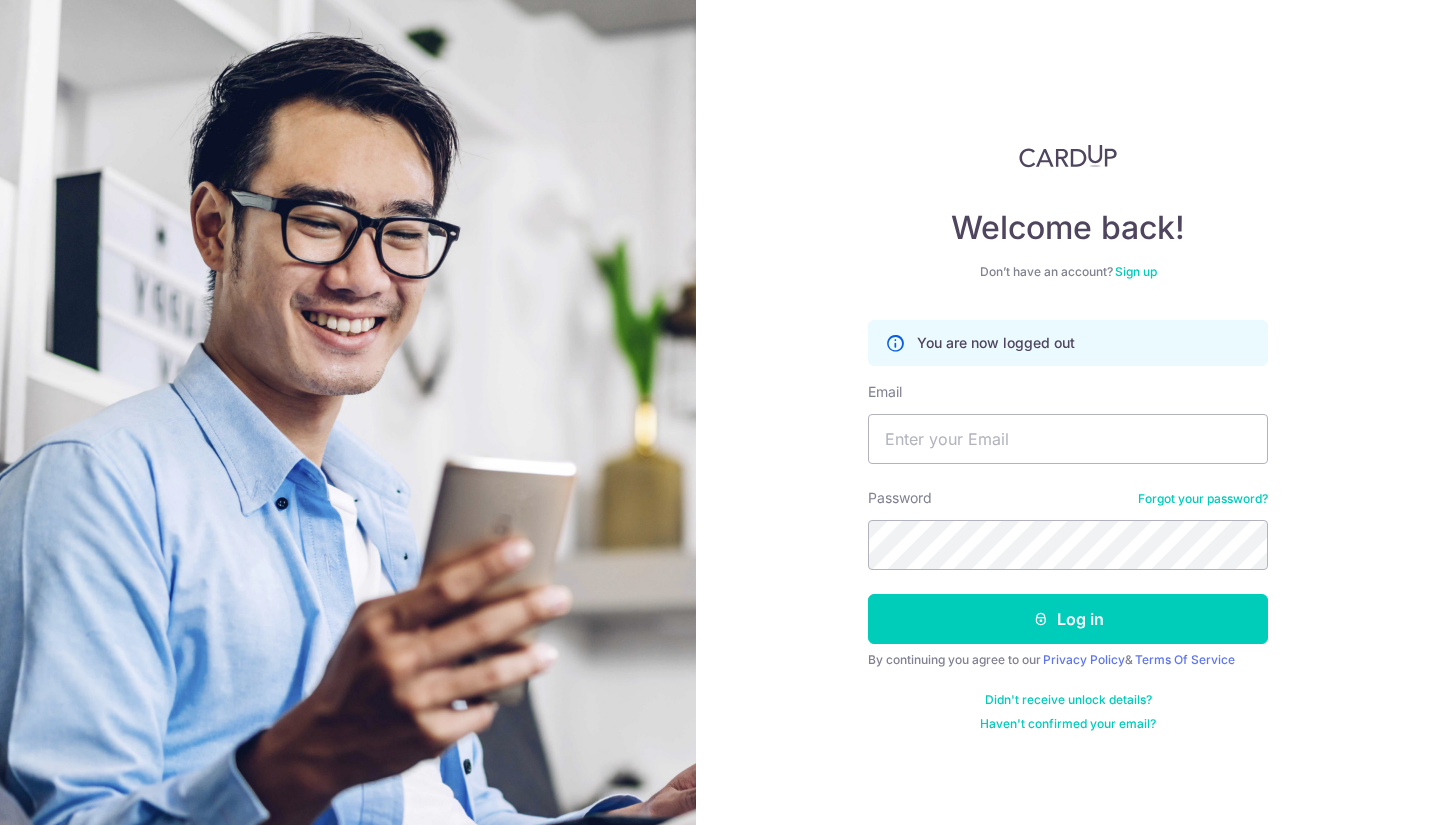 scroll, scrollTop: 0, scrollLeft: 0, axis: both 